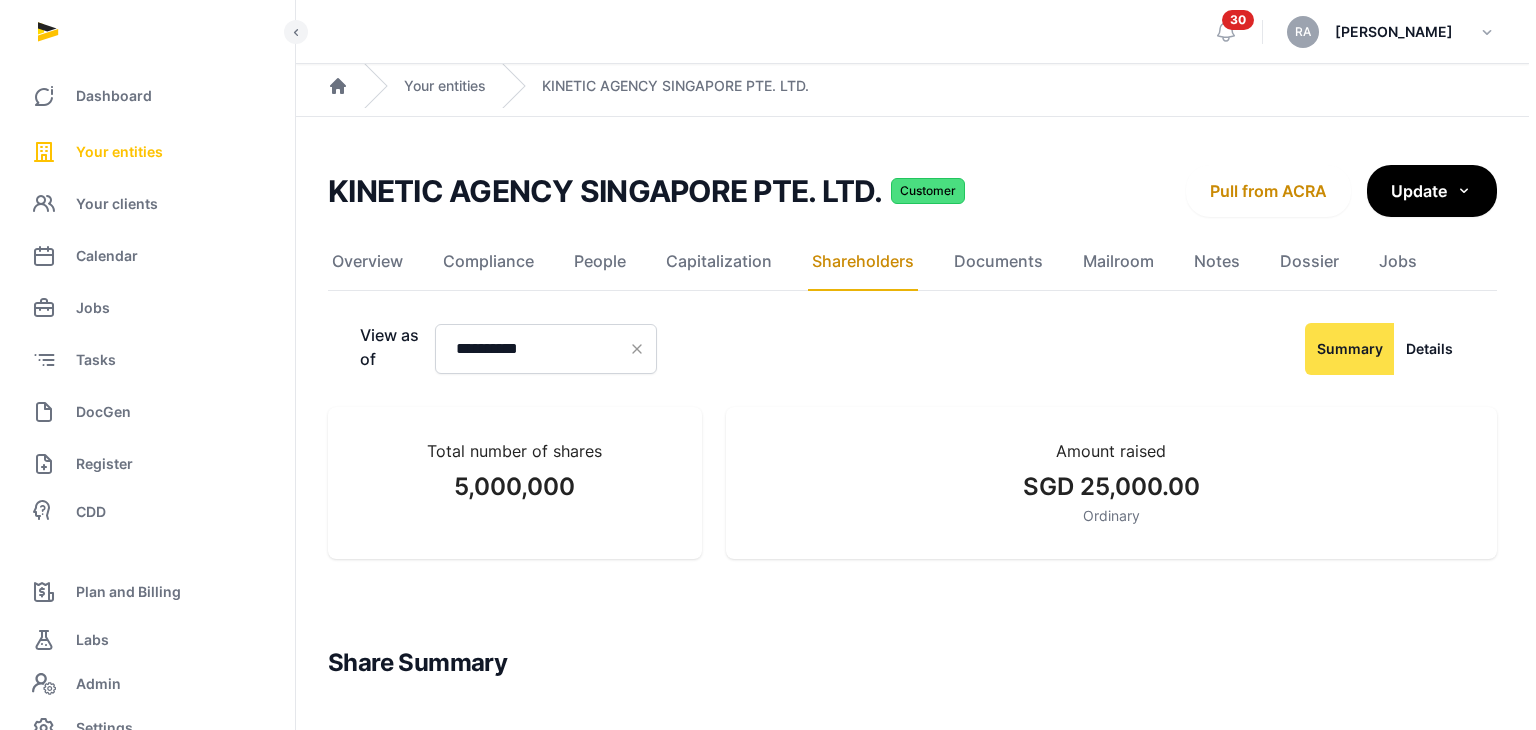 scroll, scrollTop: 0, scrollLeft: 0, axis: both 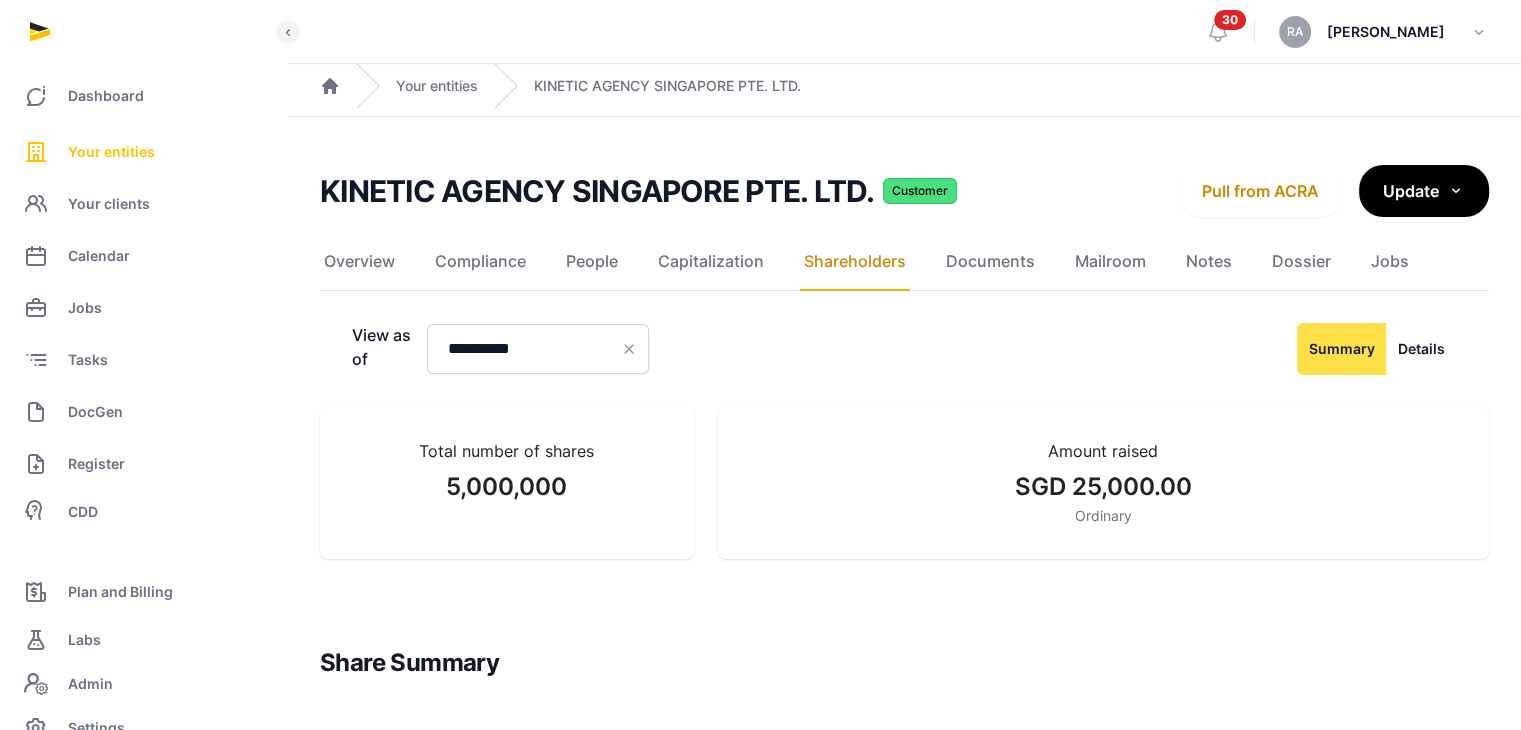 click on "Your entities" at bounding box center [143, 152] 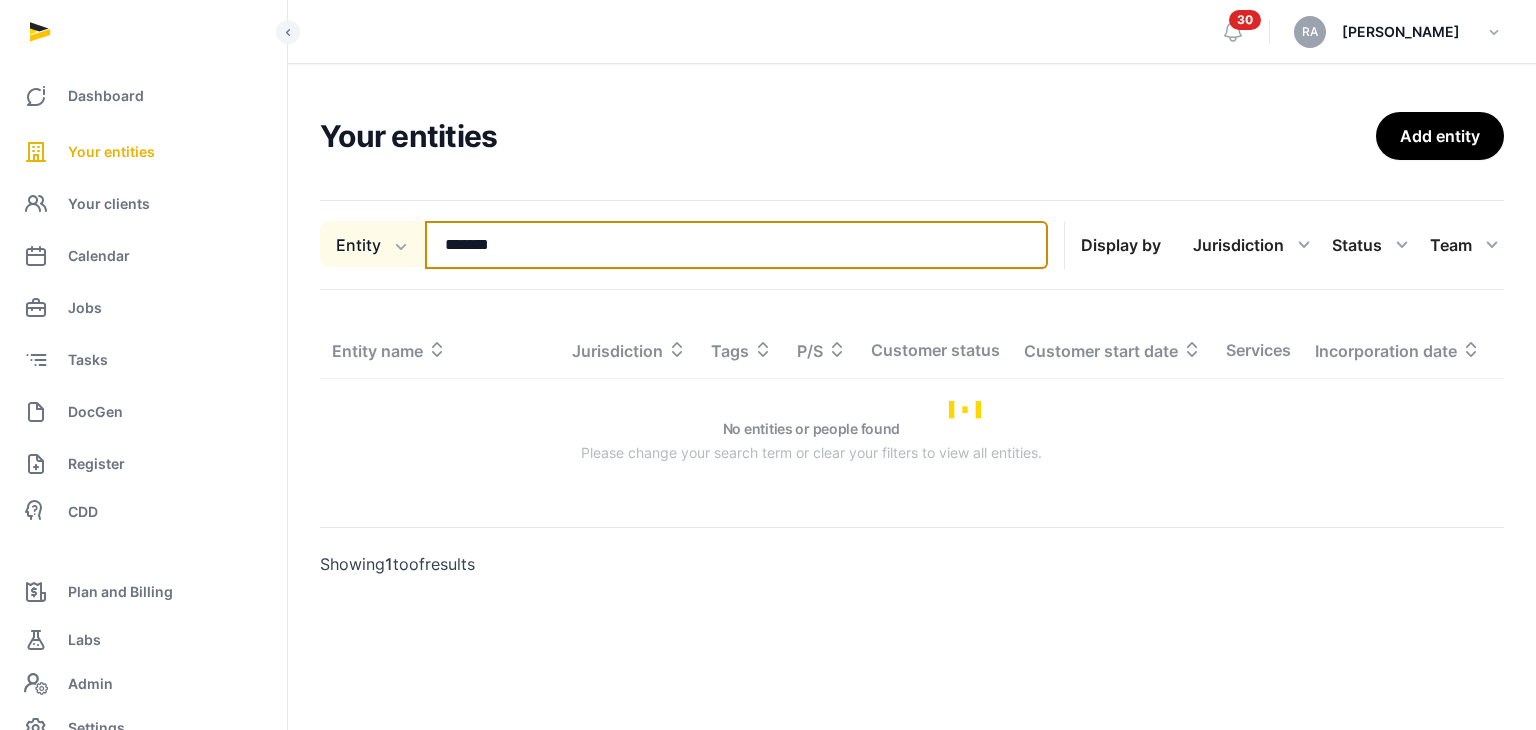 drag, startPoint x: 540, startPoint y: 245, endPoint x: 324, endPoint y: 248, distance: 216.02083 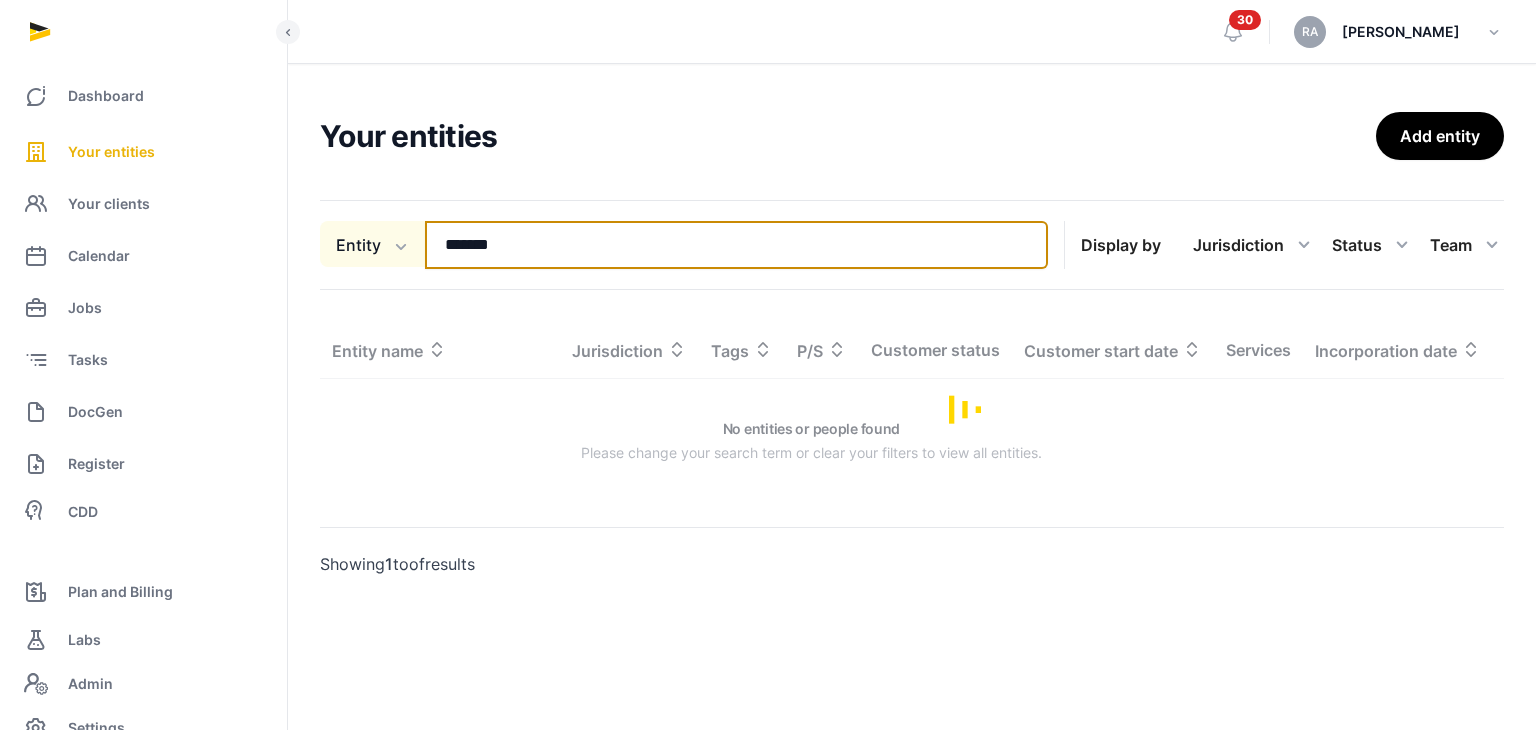 click on "Entity   Entity   People   Tags  Services ******* Search" at bounding box center (684, 245) 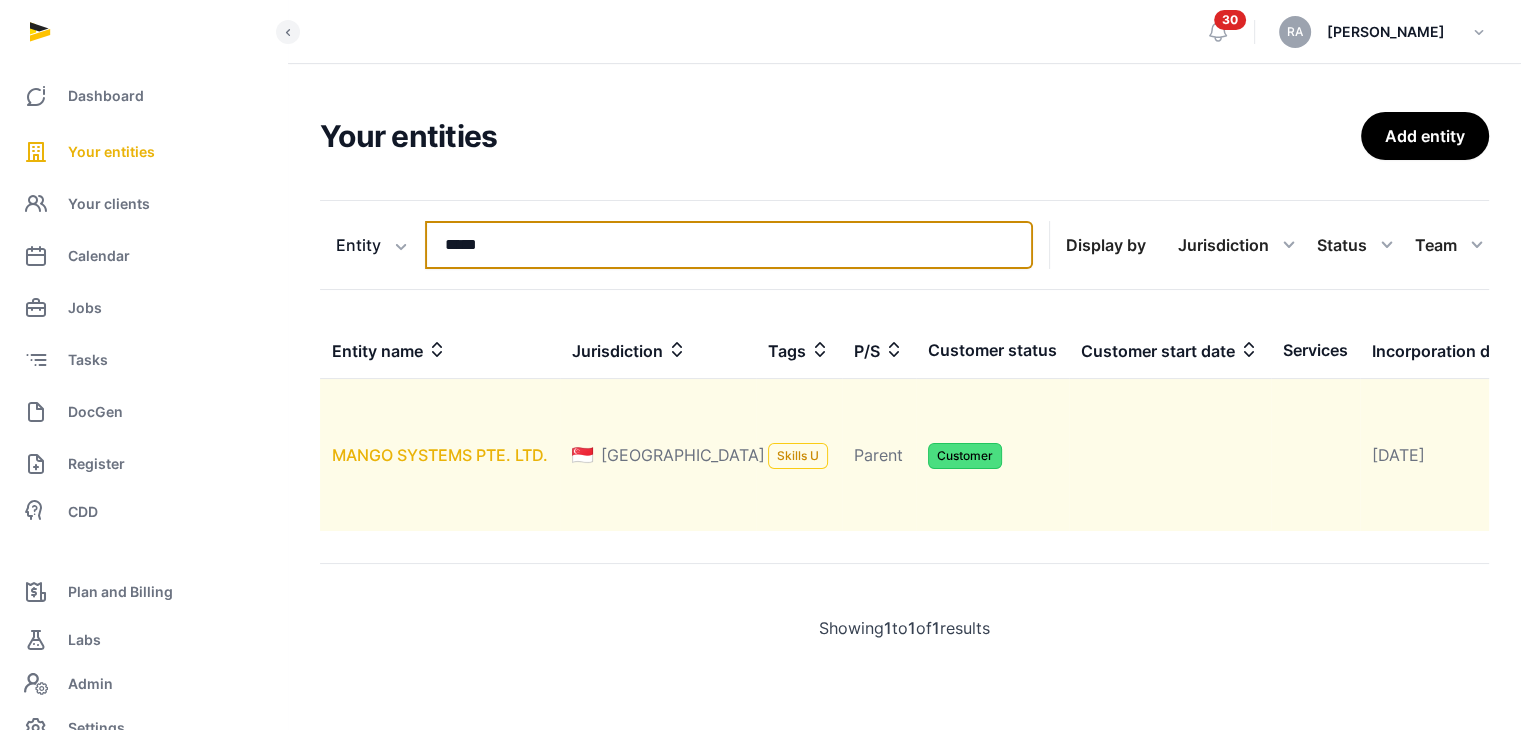 type on "*****" 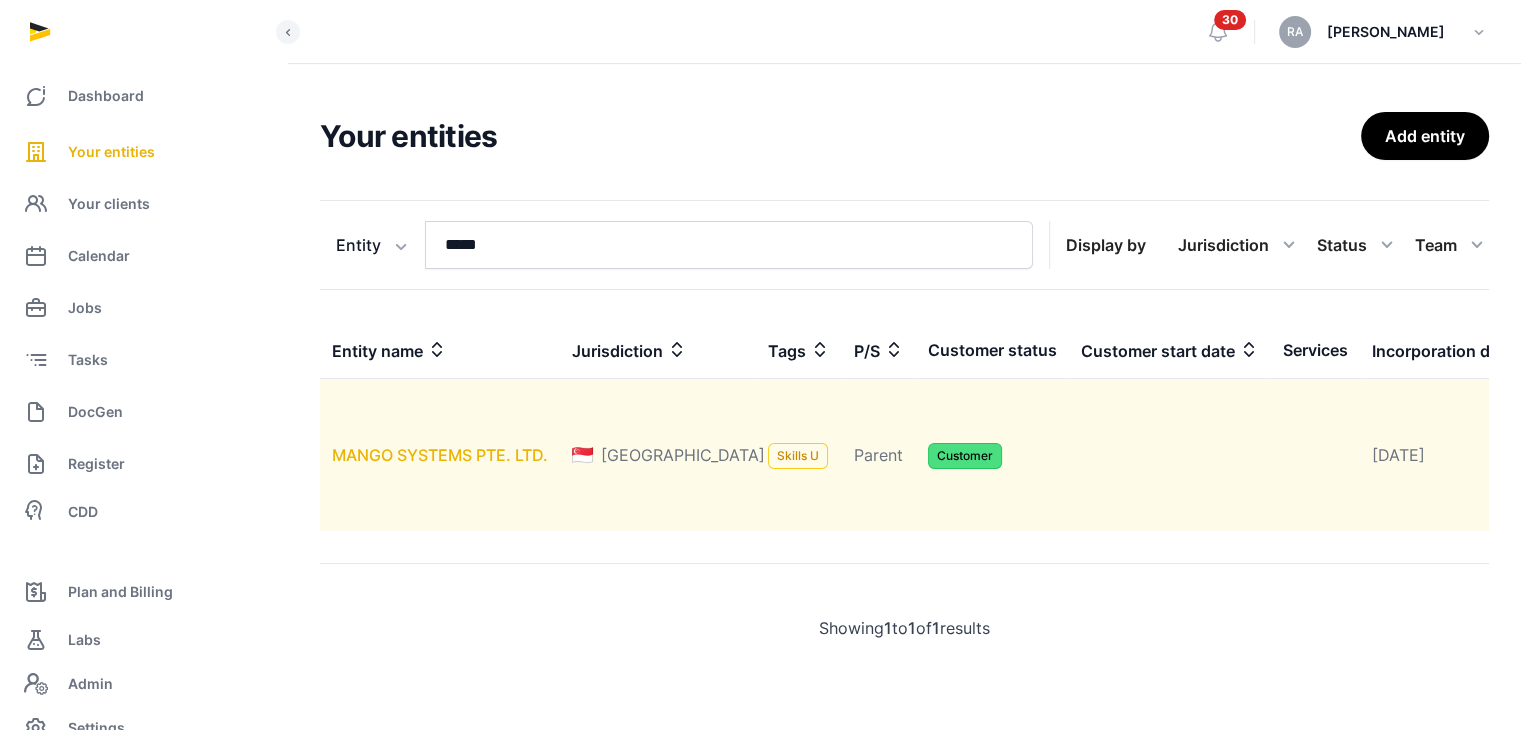 click on "MANGO SYSTEMS PTE. LTD." at bounding box center [440, 455] 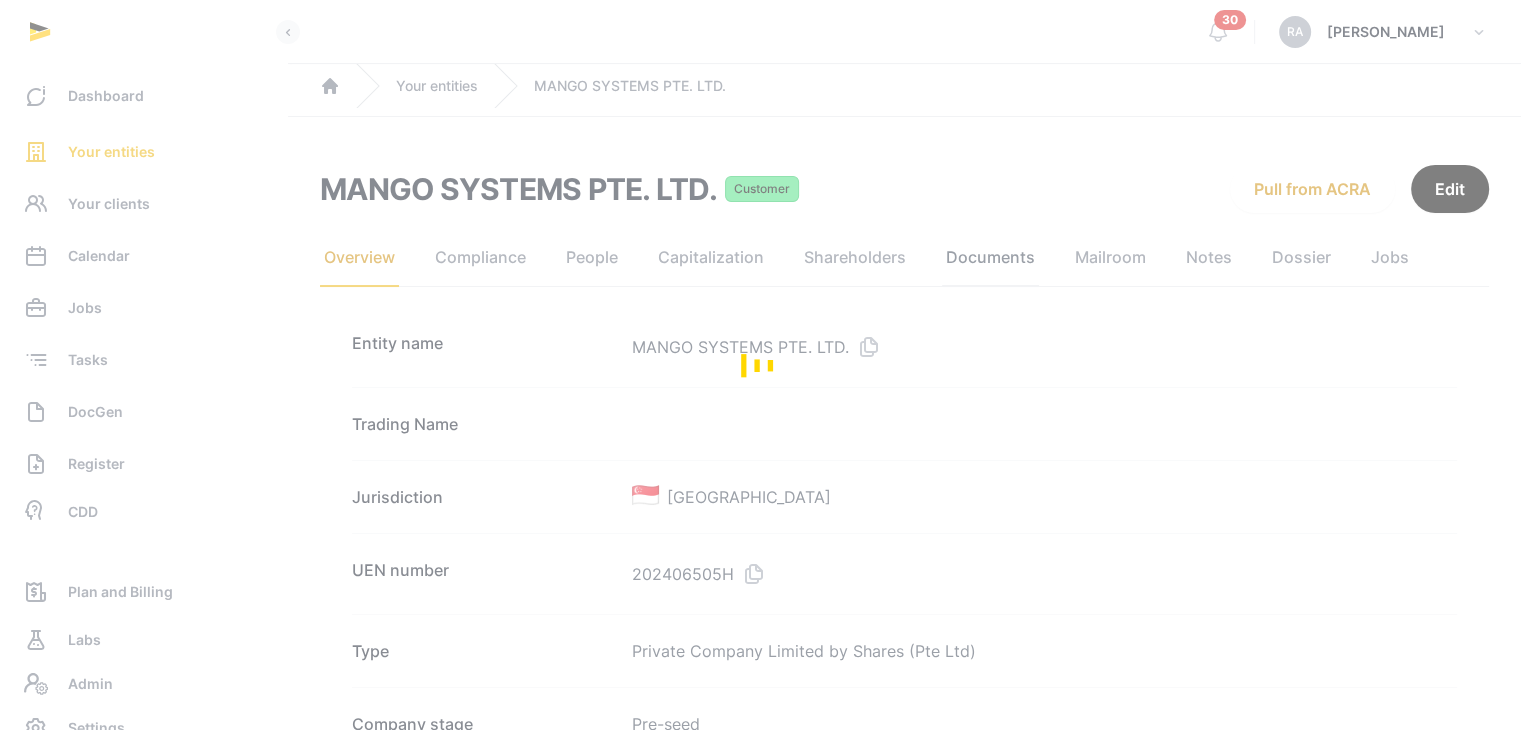 click on "Documents" 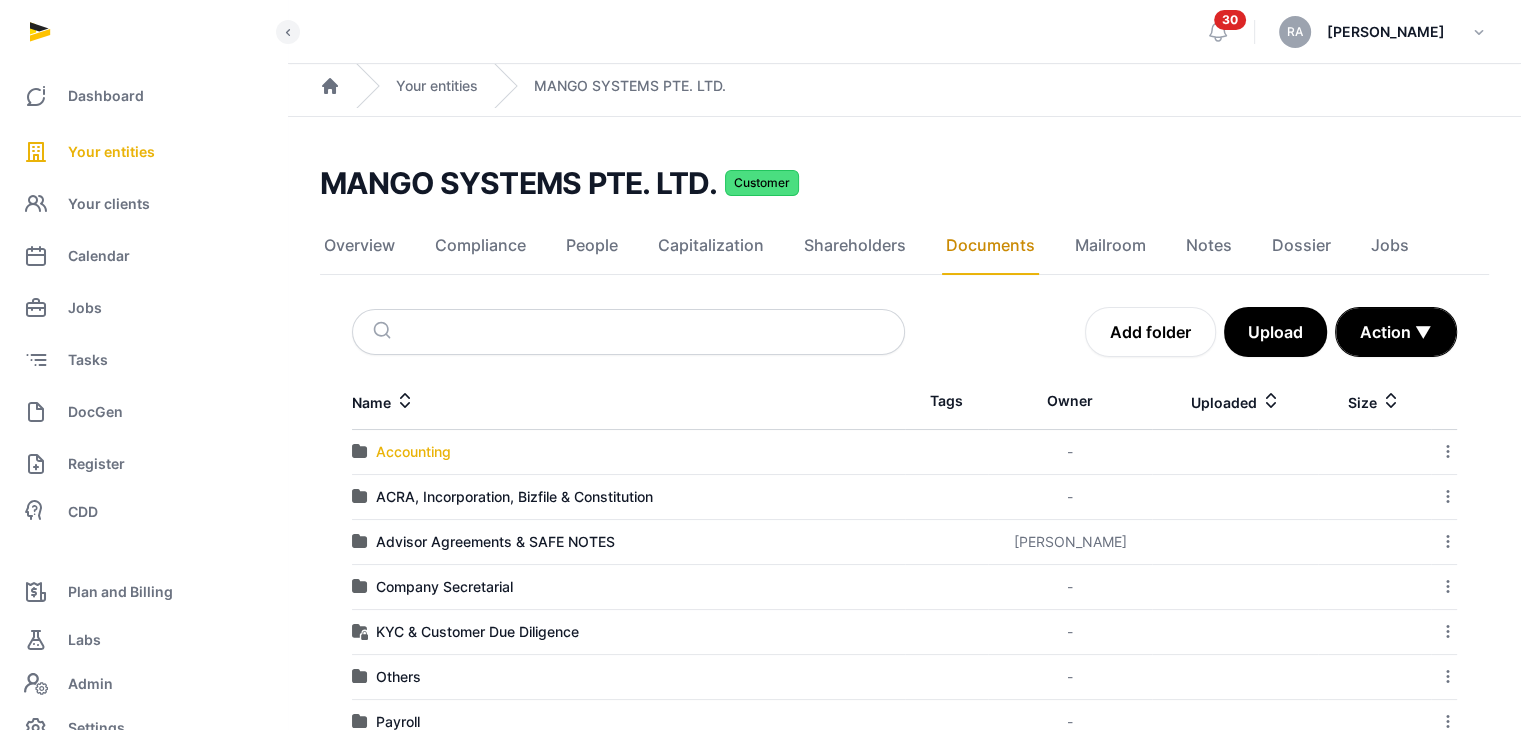 click on "Accounting" at bounding box center [413, 452] 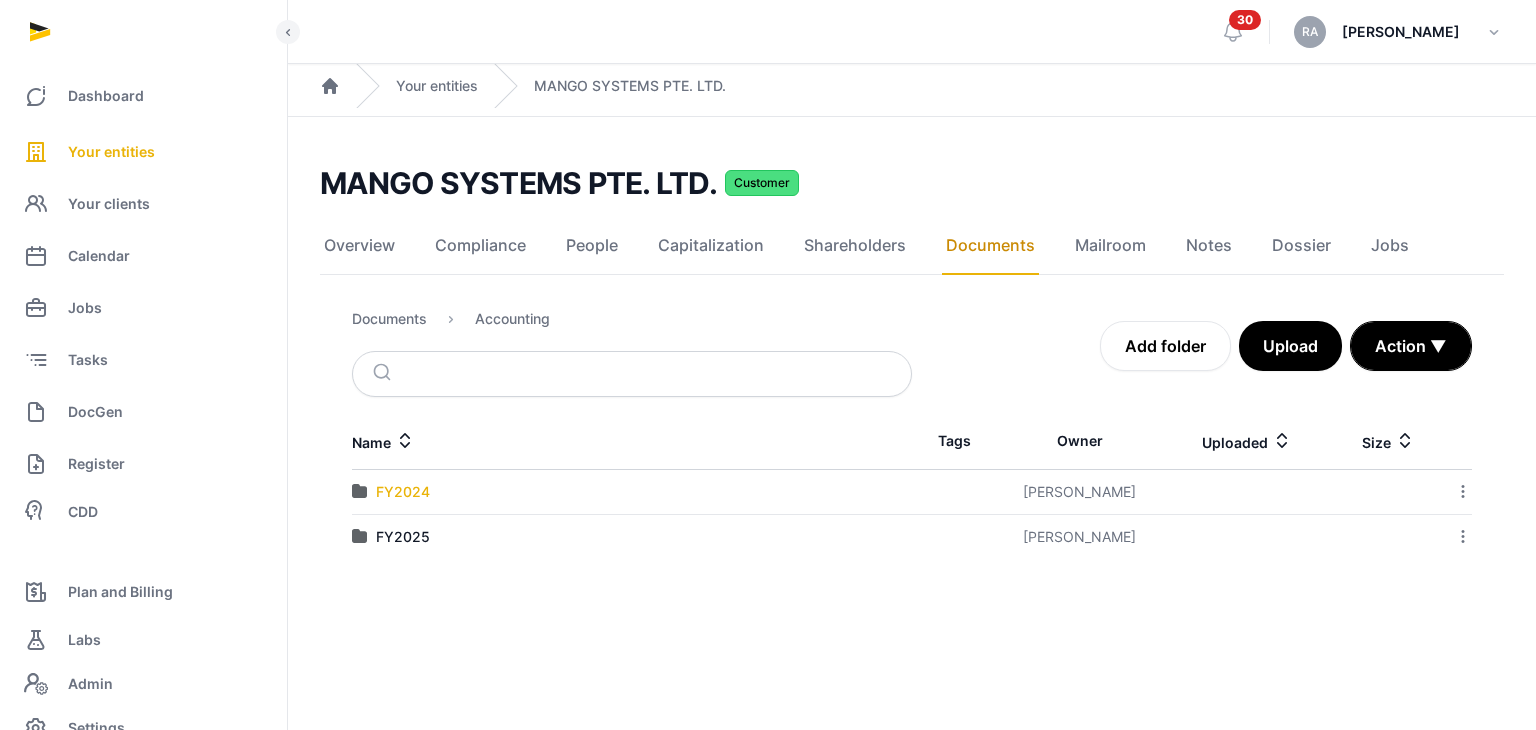click on "FY2024" at bounding box center [403, 492] 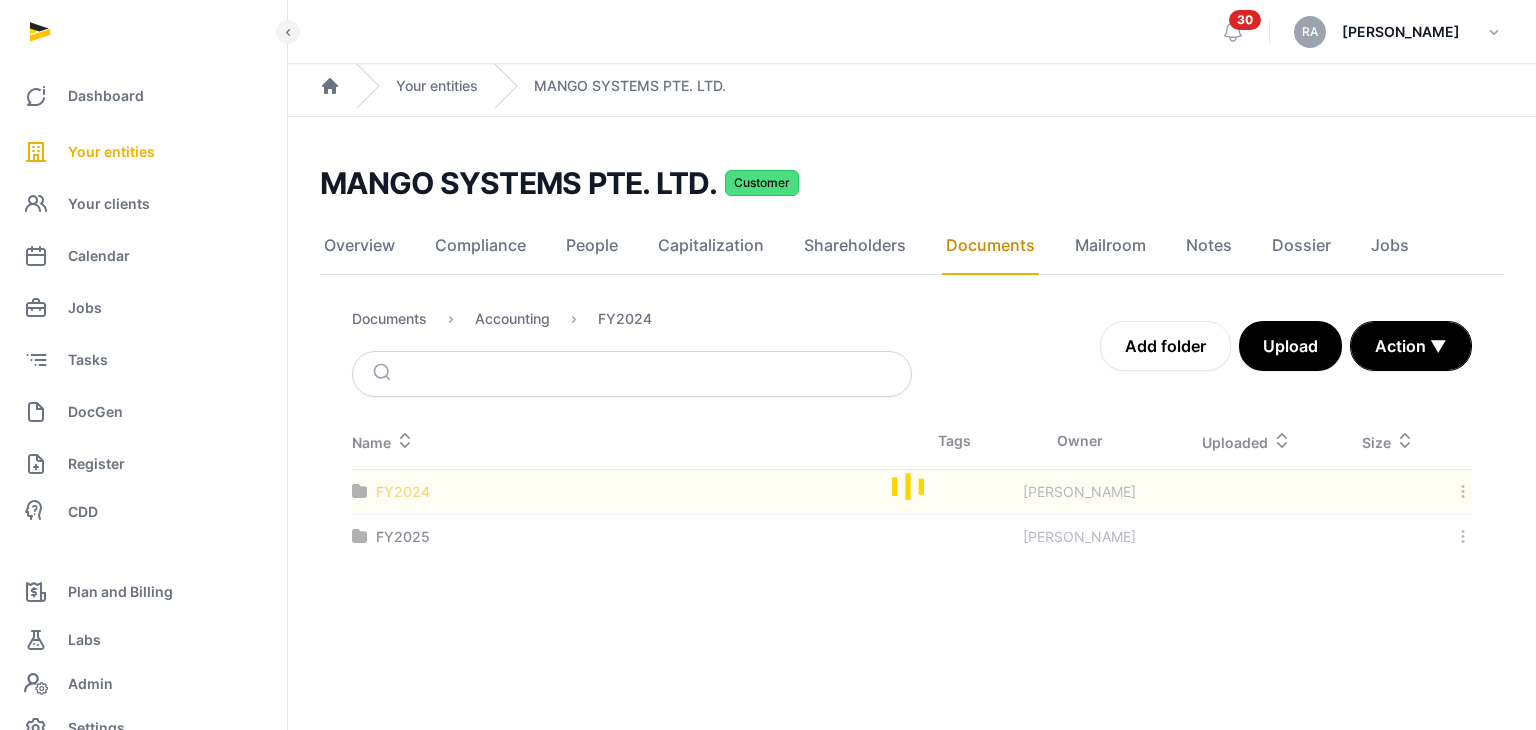 click at bounding box center [912, 486] 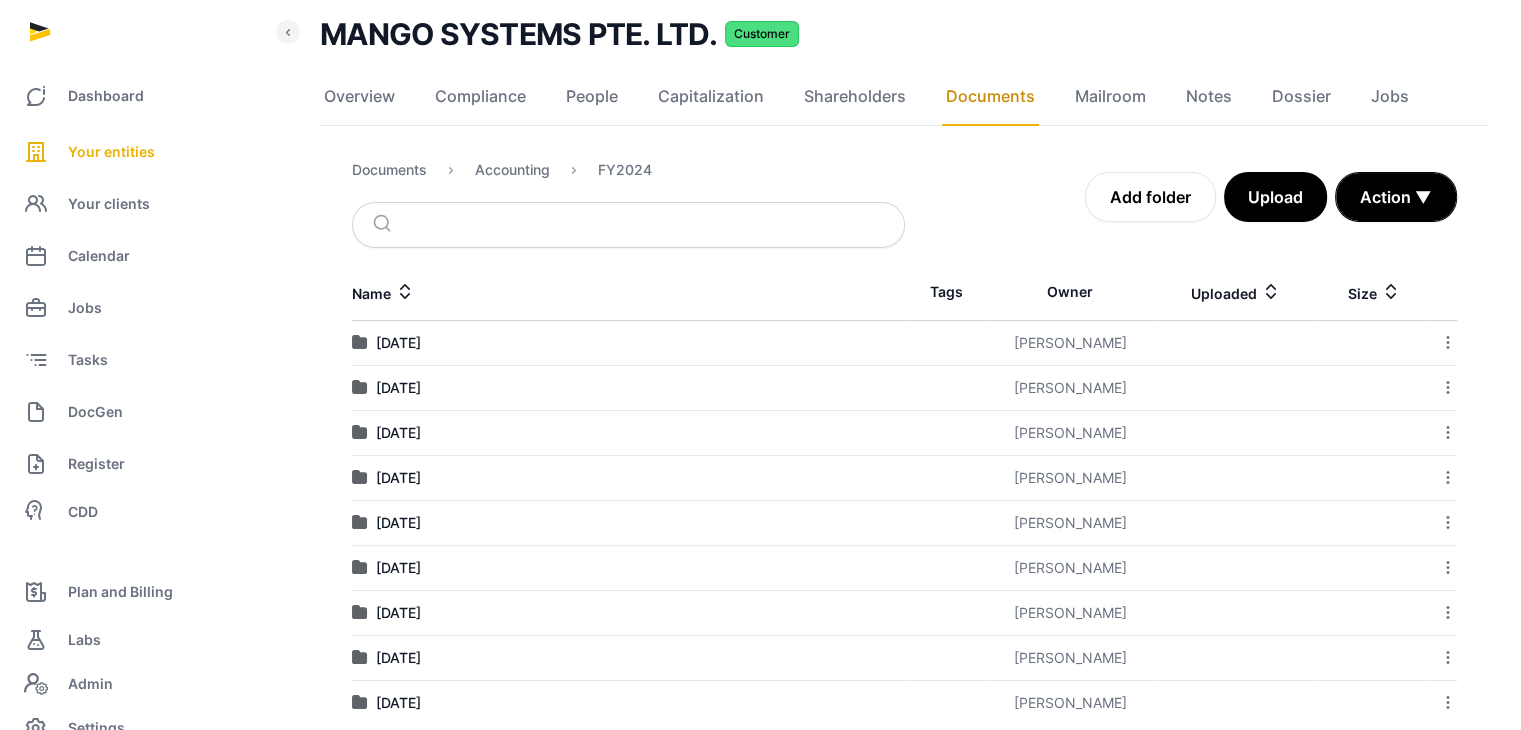 scroll, scrollTop: 181, scrollLeft: 0, axis: vertical 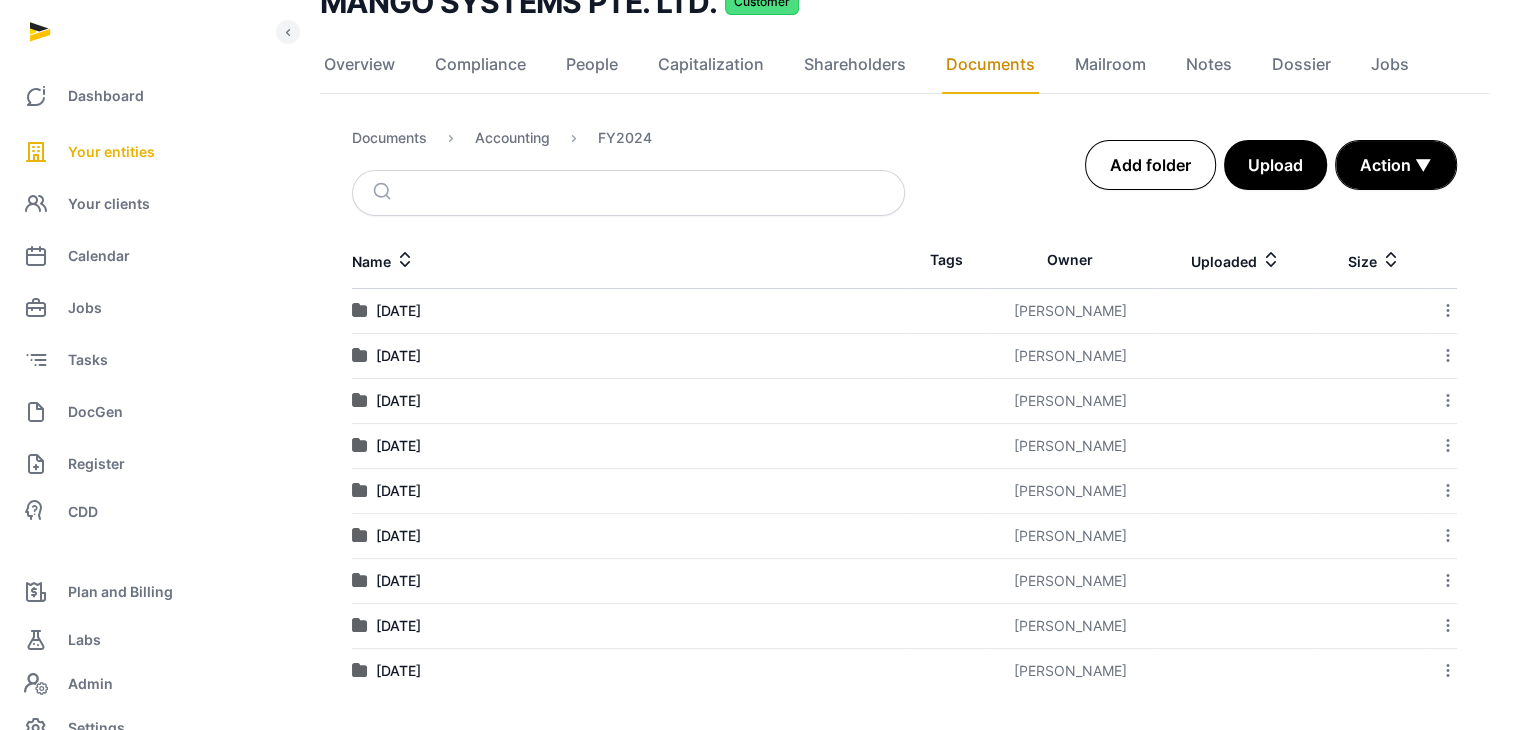 click on "Add folder" at bounding box center (1150, 165) 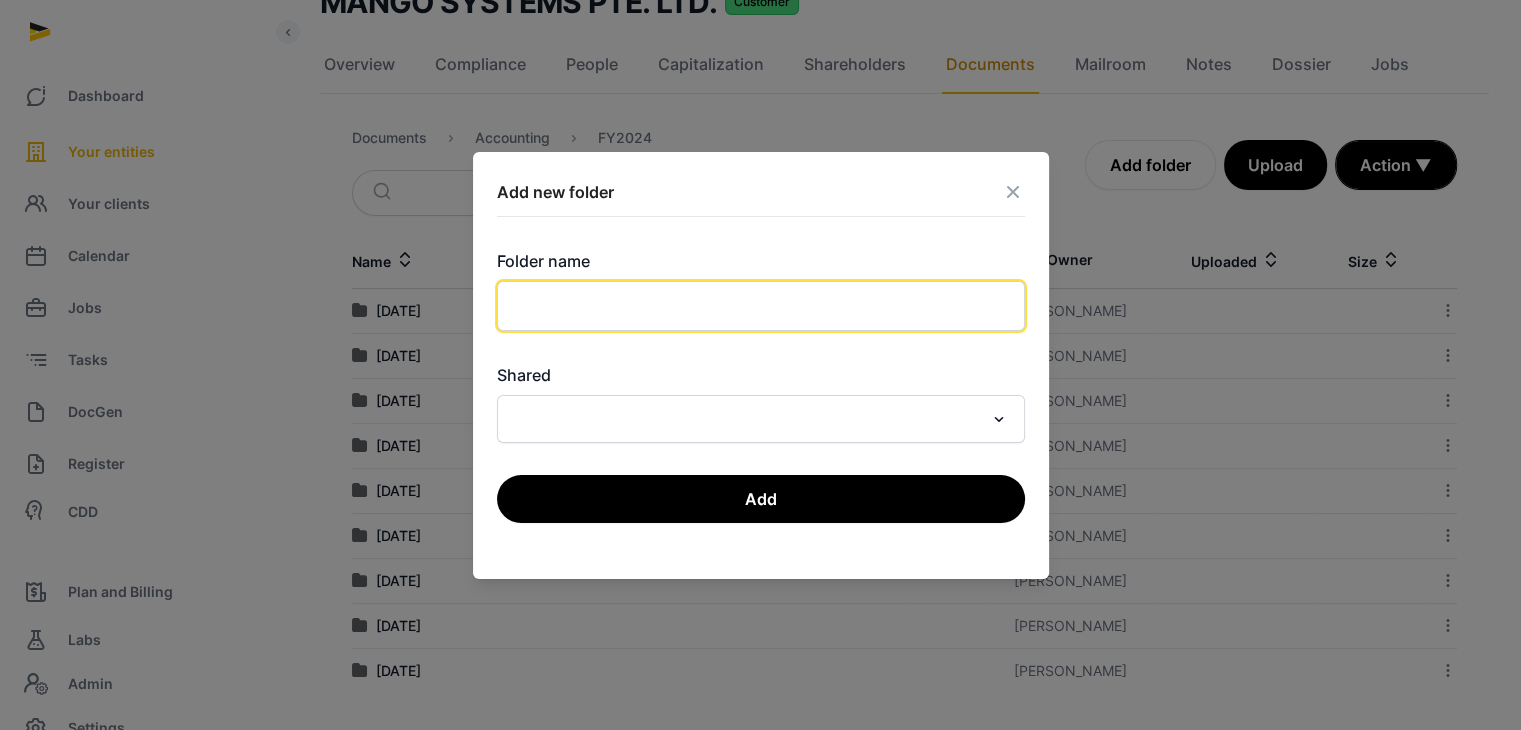 click 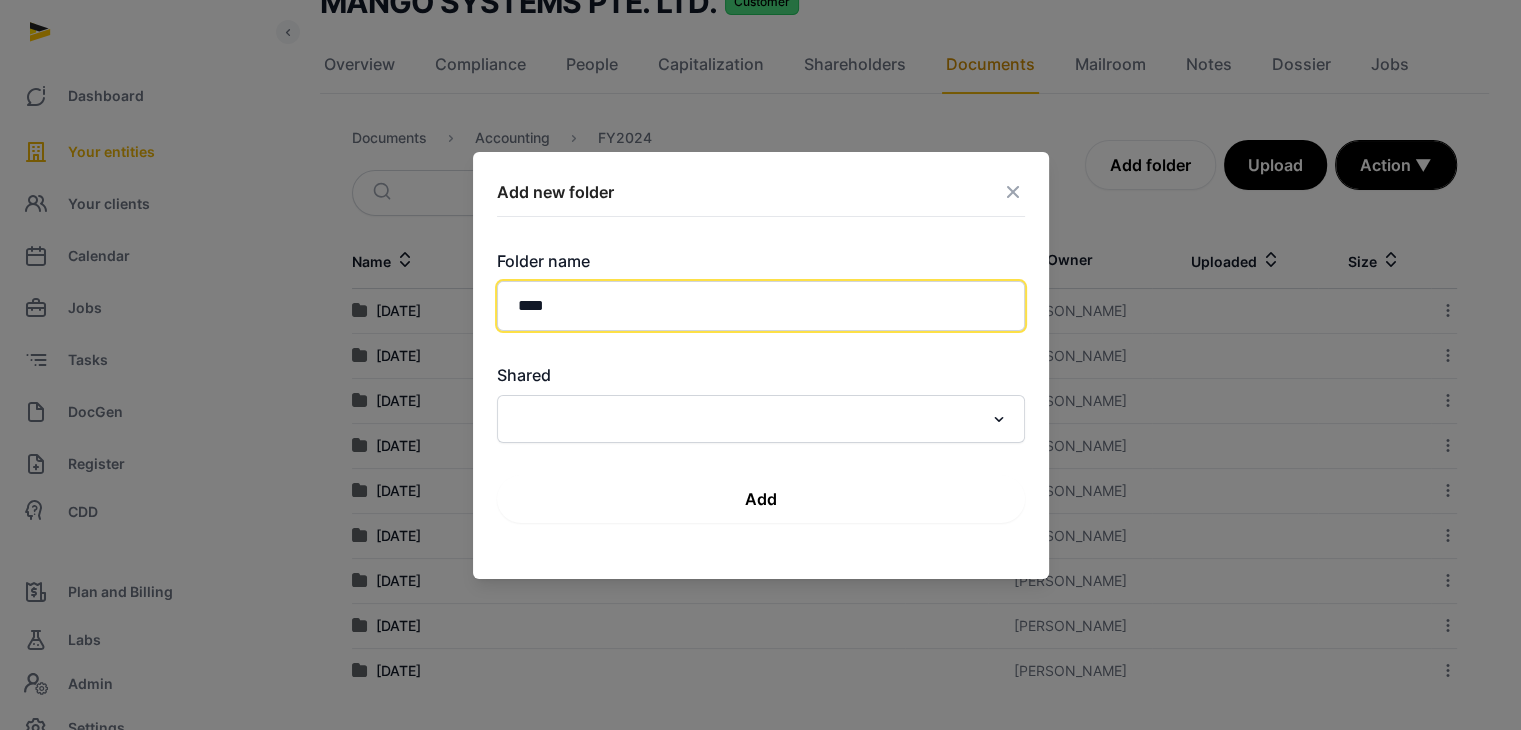 type on "****" 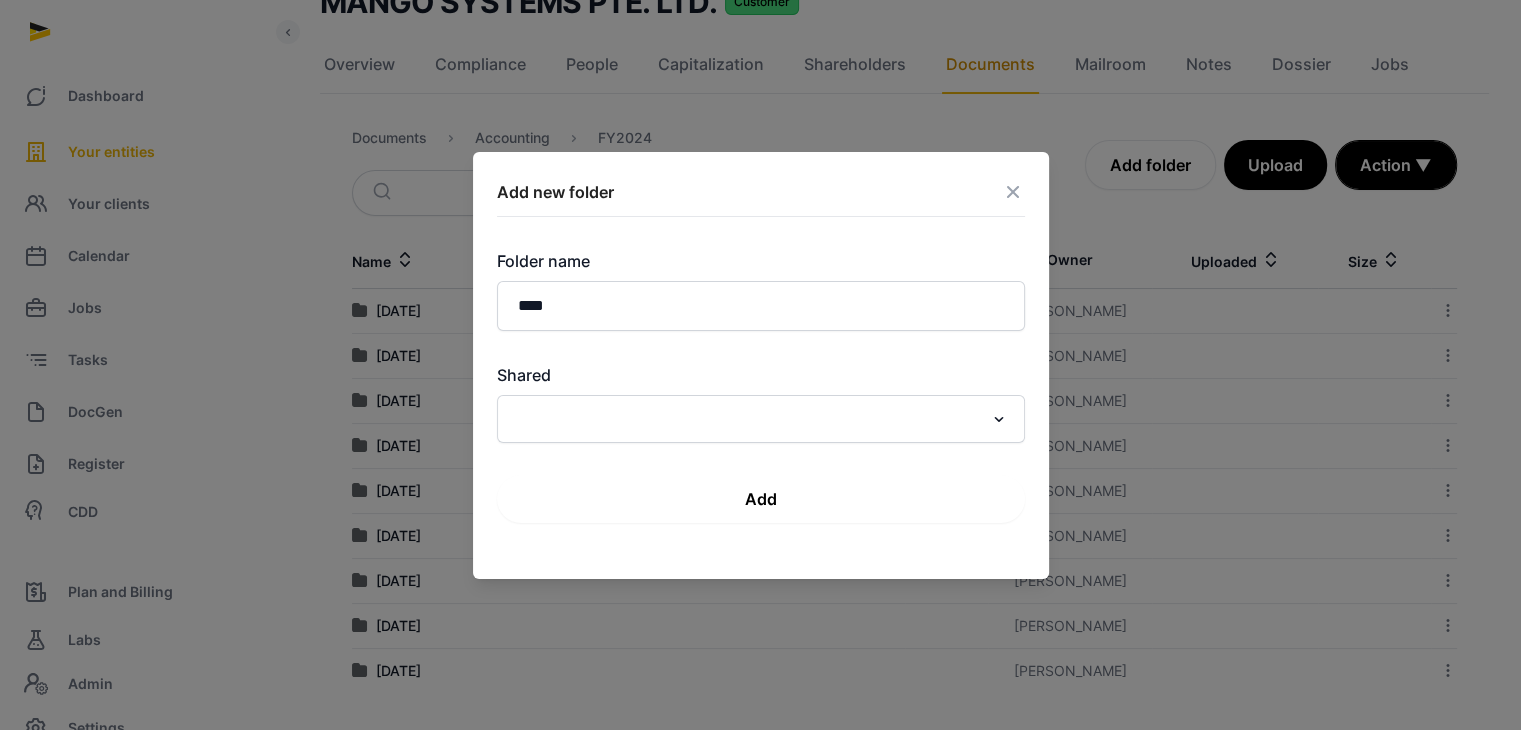 click on "Add" at bounding box center (761, 499) 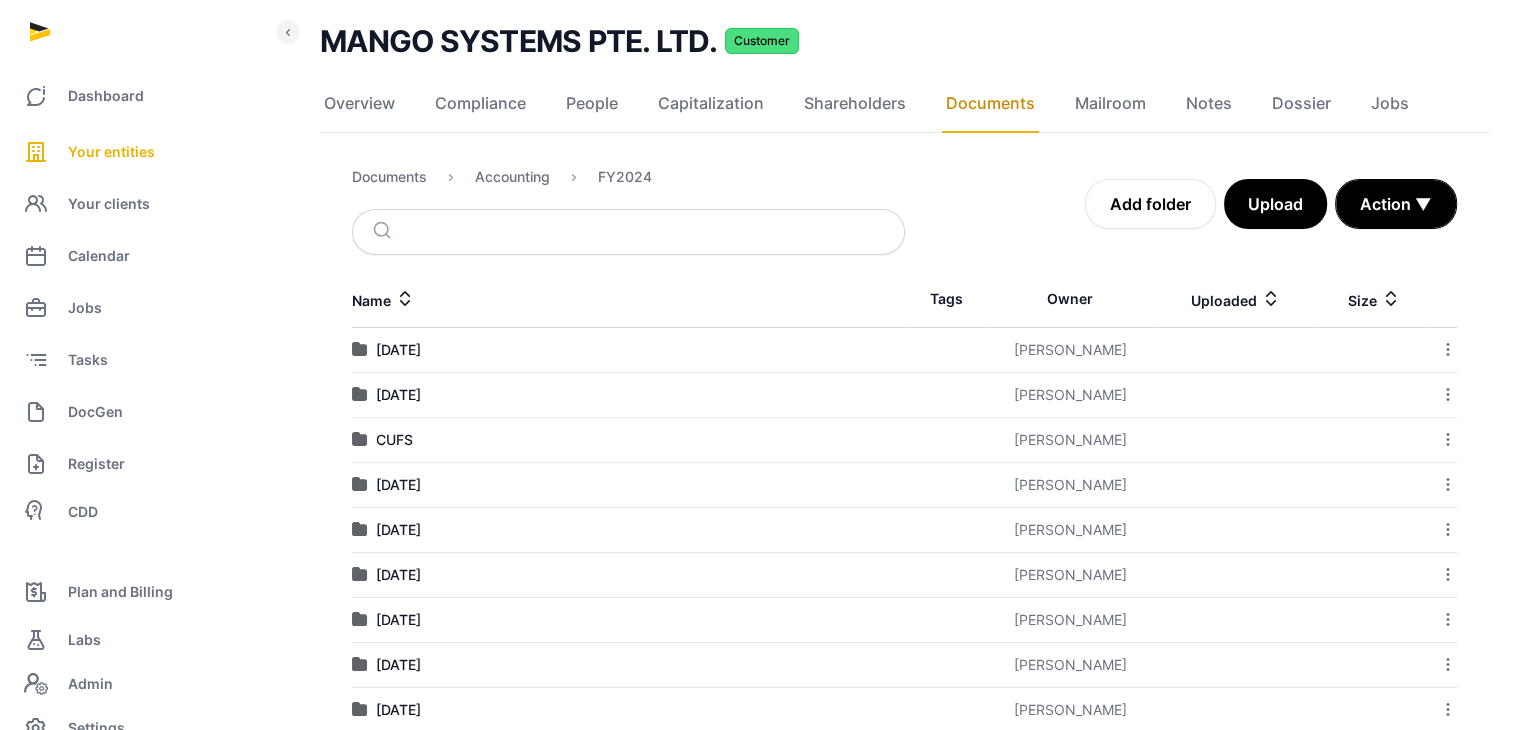 scroll, scrollTop: 200, scrollLeft: 0, axis: vertical 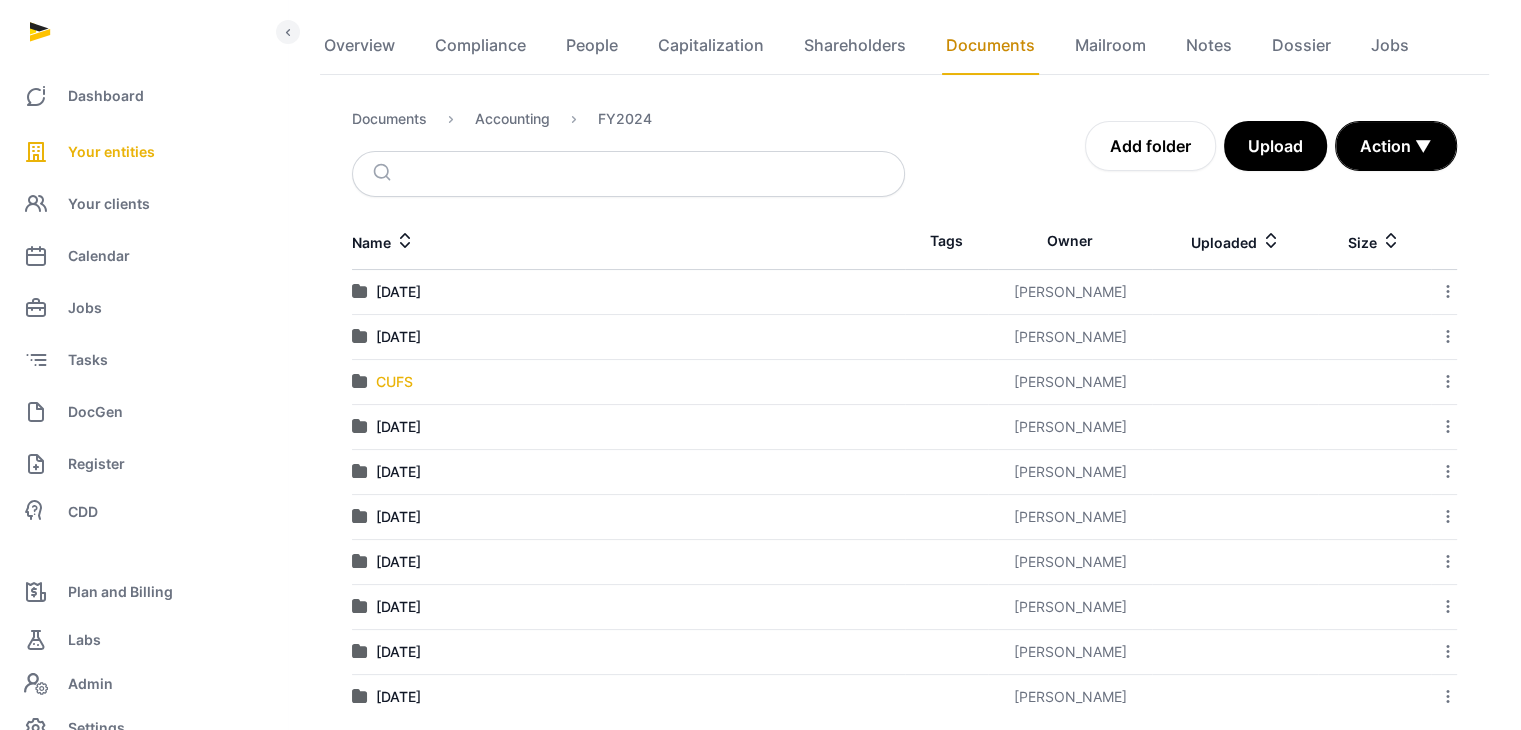 click on "CUFS" at bounding box center (394, 382) 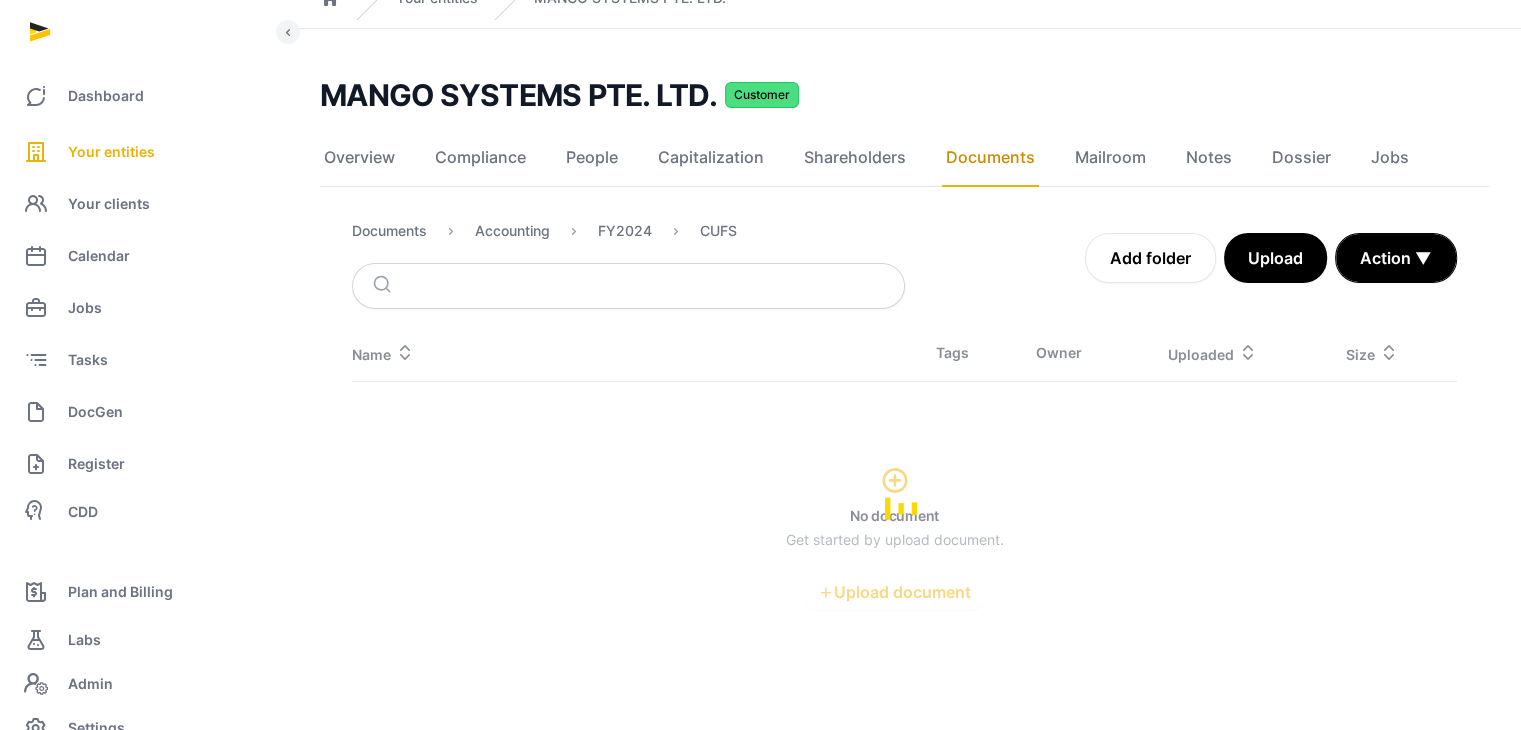 scroll, scrollTop: 87, scrollLeft: 0, axis: vertical 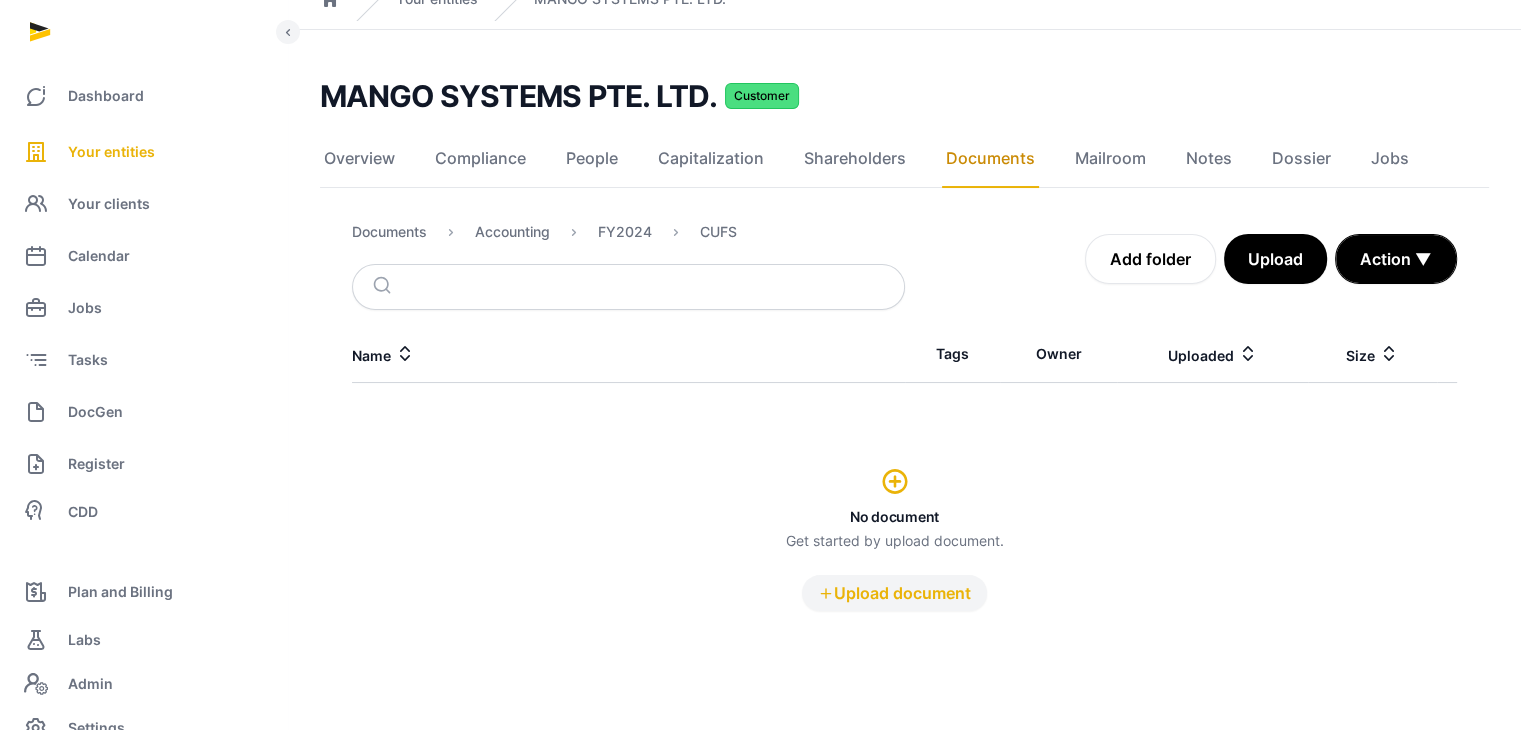 click on "Upload document" at bounding box center (894, 593) 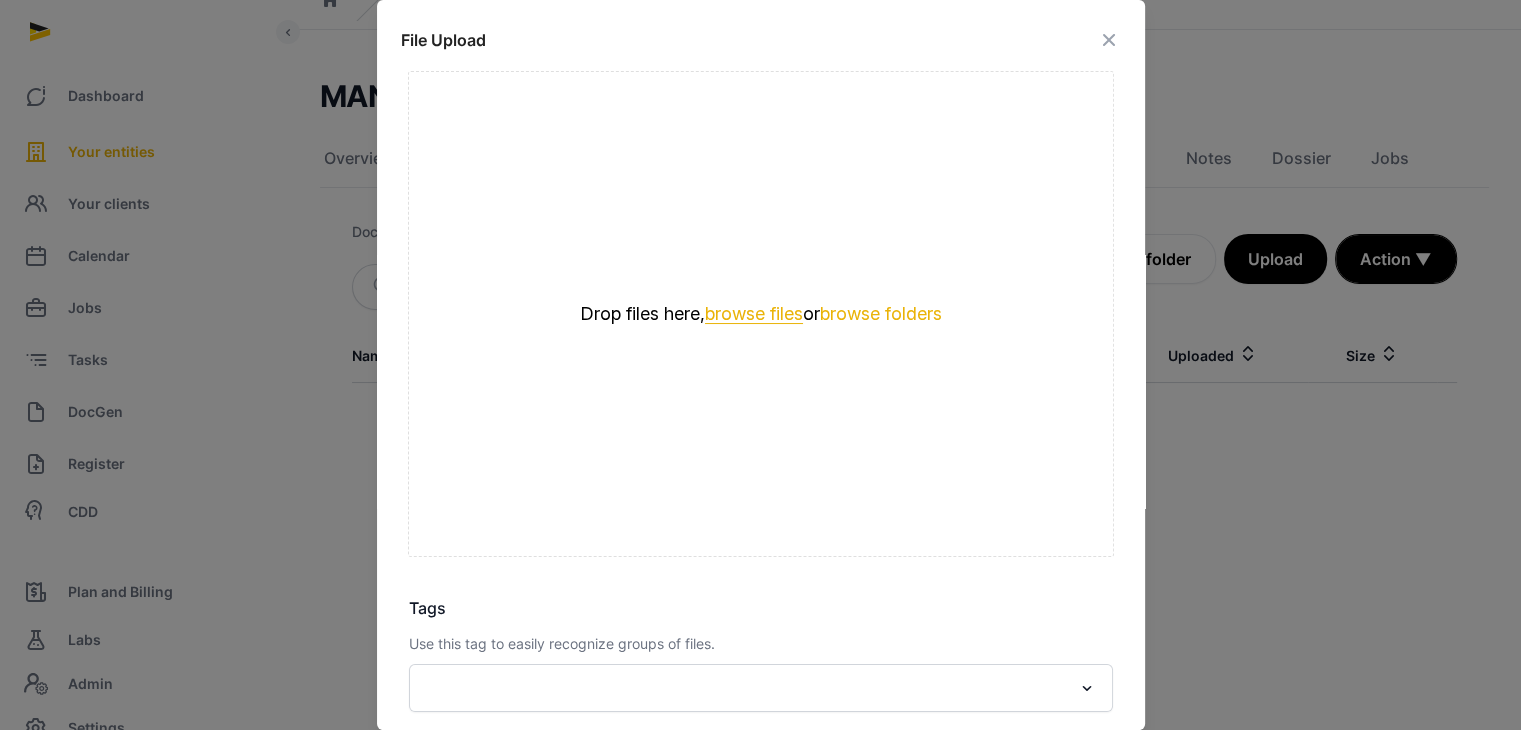 click on "browse files" at bounding box center (754, 314) 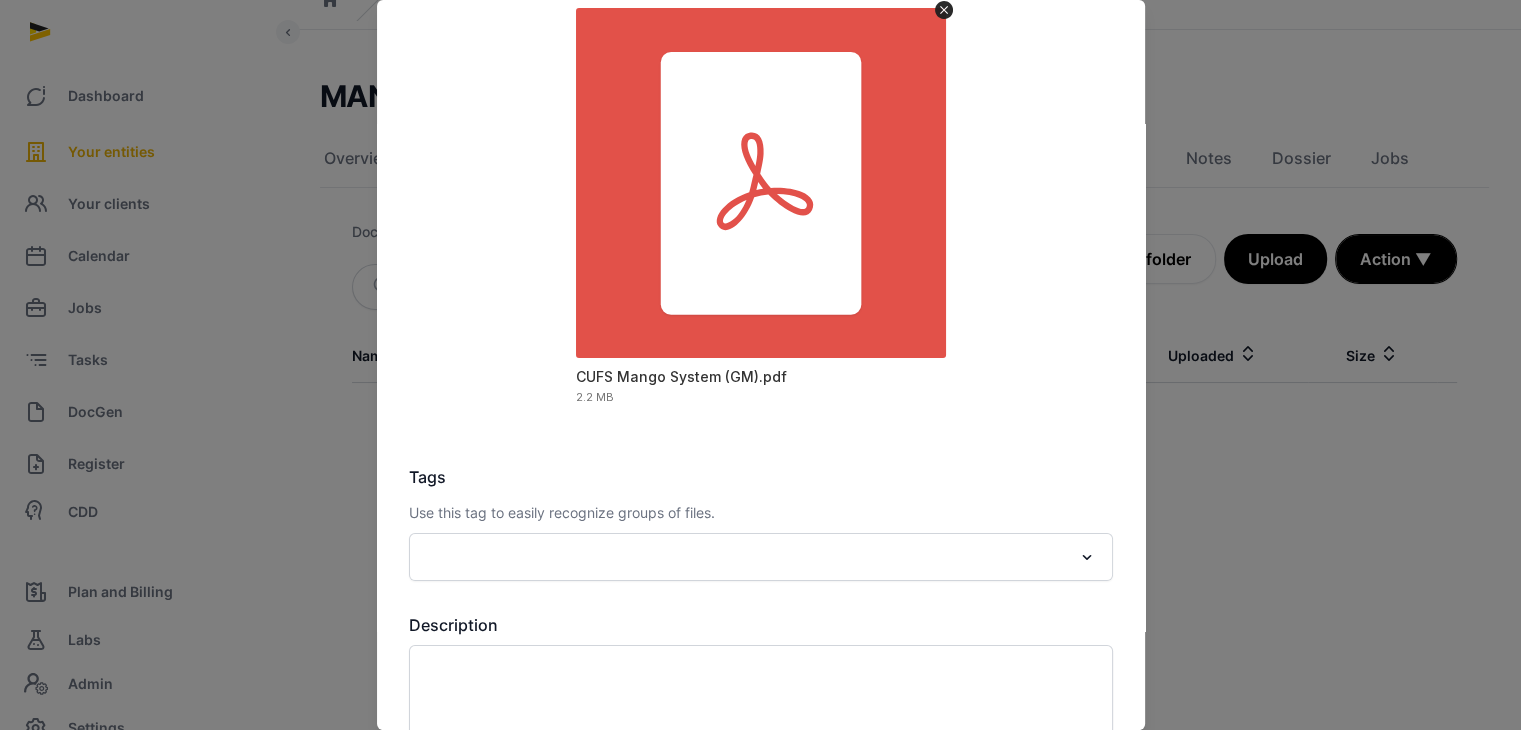 scroll, scrollTop: 248, scrollLeft: 0, axis: vertical 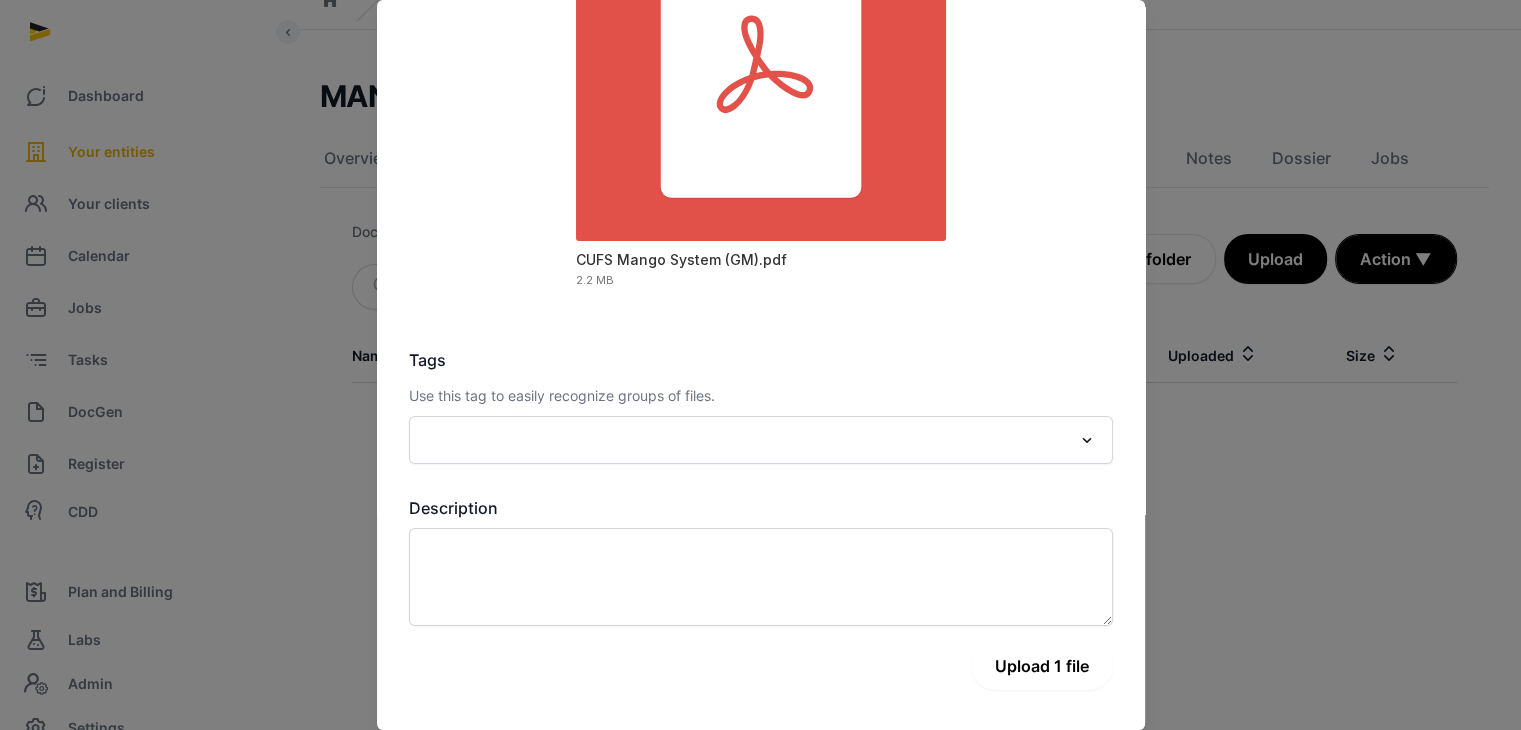 click on "Upload 1 file" at bounding box center [1042, 666] 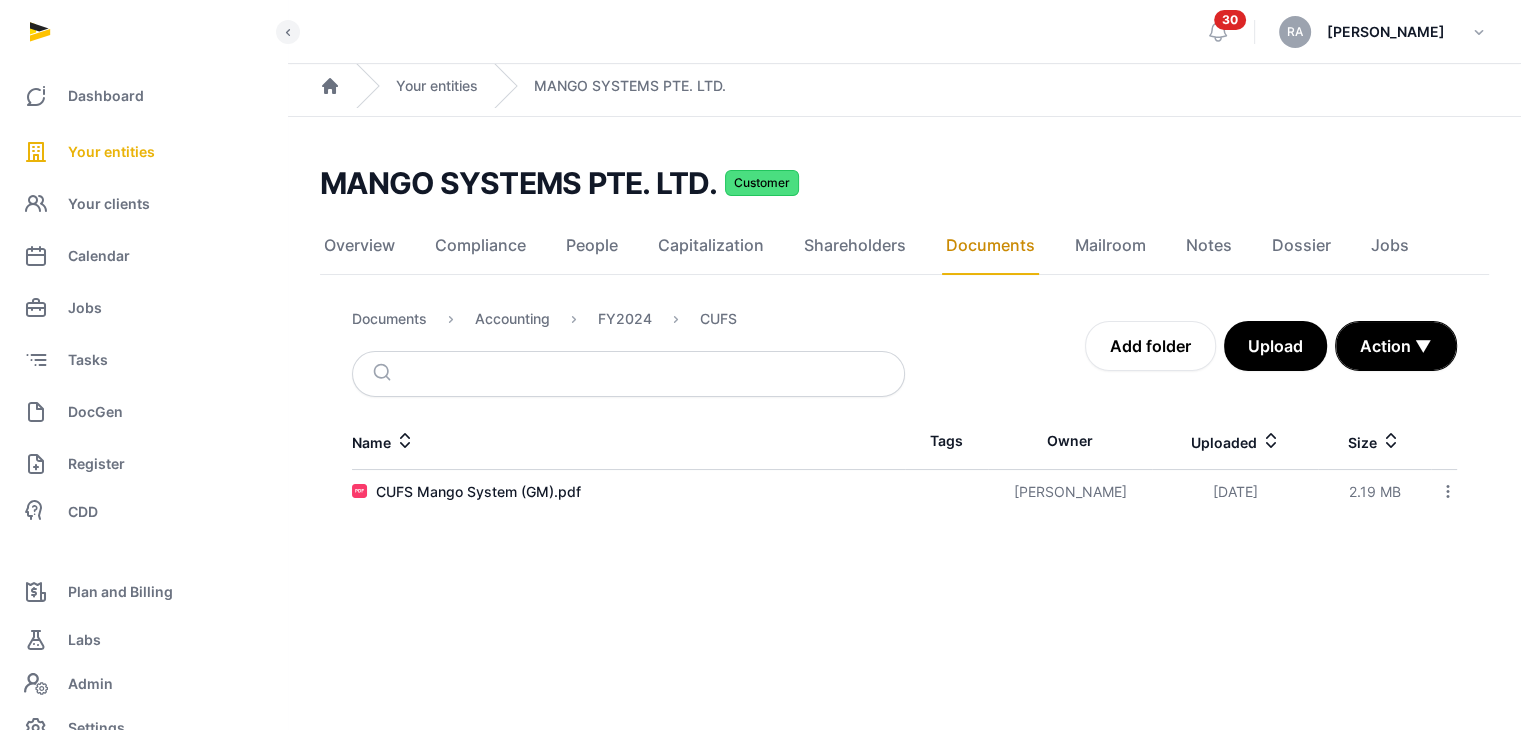 scroll, scrollTop: 0, scrollLeft: 0, axis: both 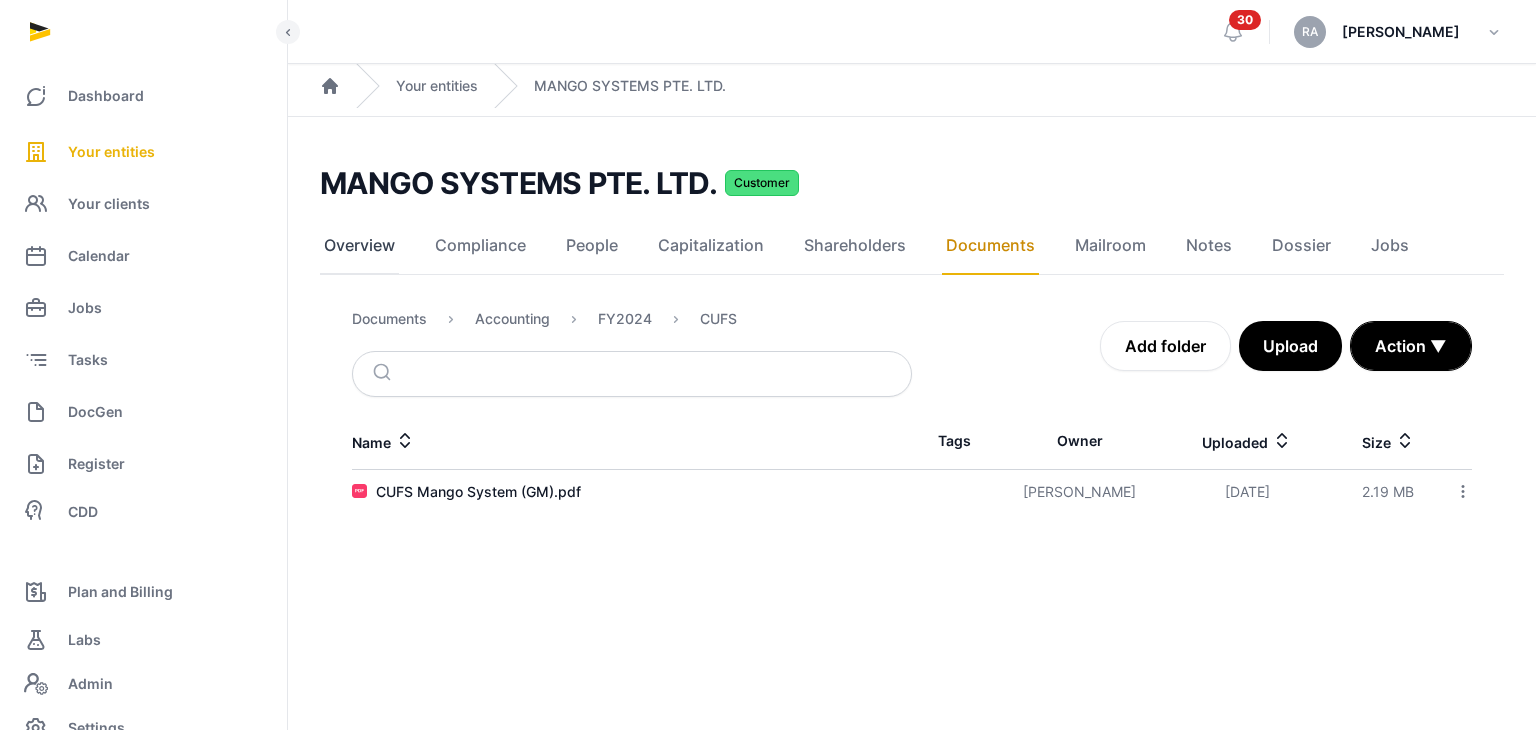 click on "Overview" 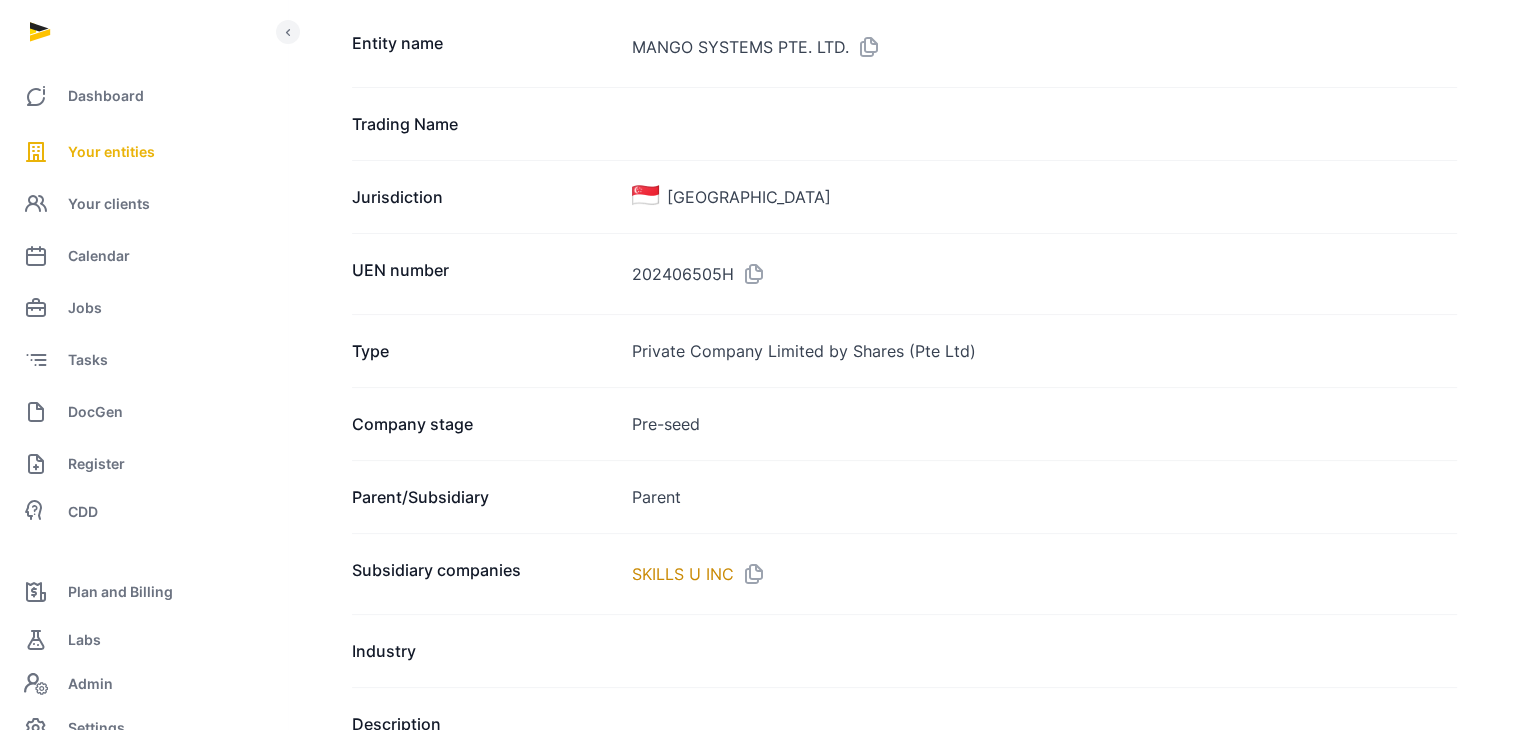 scroll, scrollTop: 0, scrollLeft: 0, axis: both 